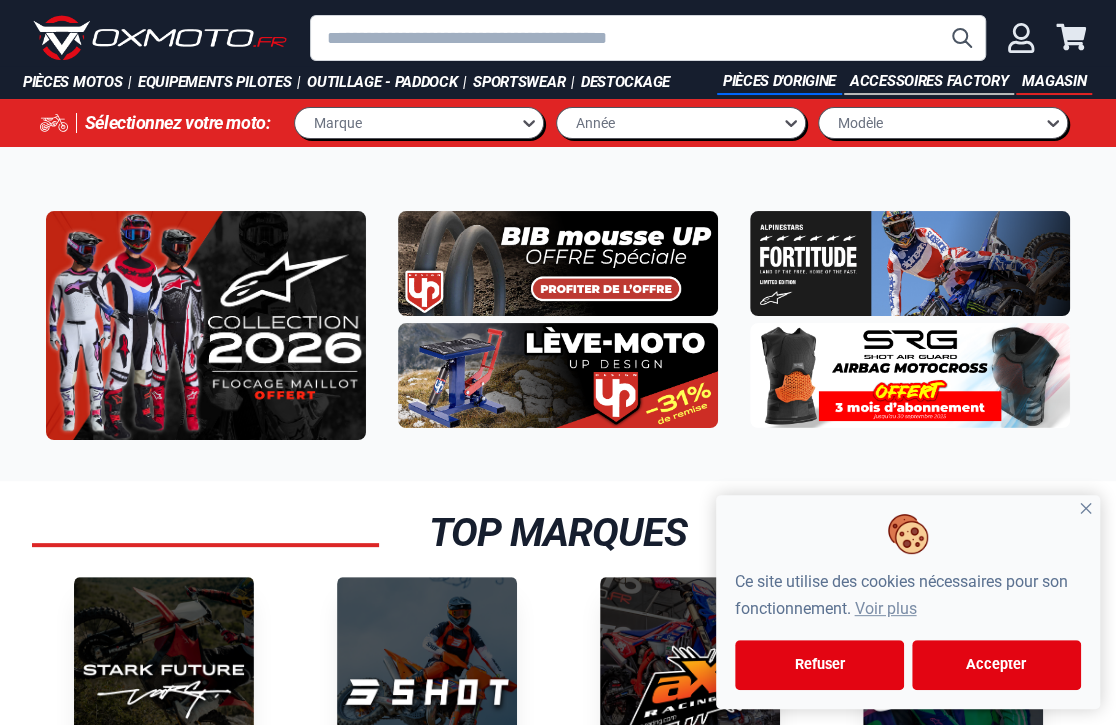 scroll, scrollTop: 3, scrollLeft: 0, axis: vertical 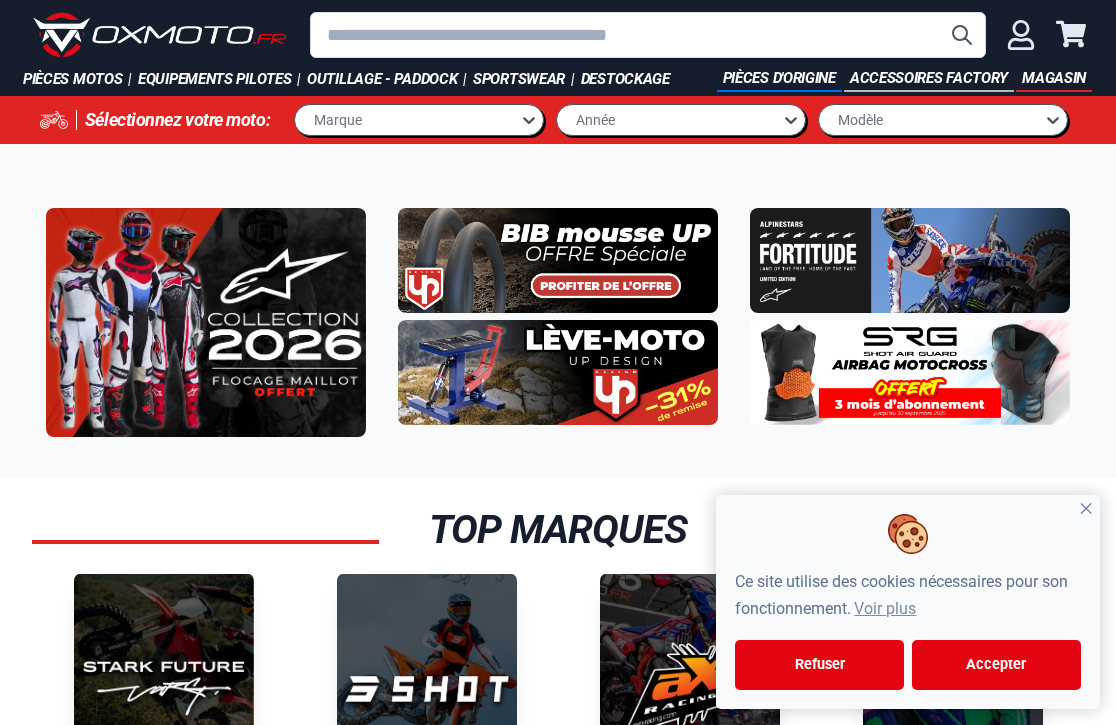 click at bounding box center (648, 35) 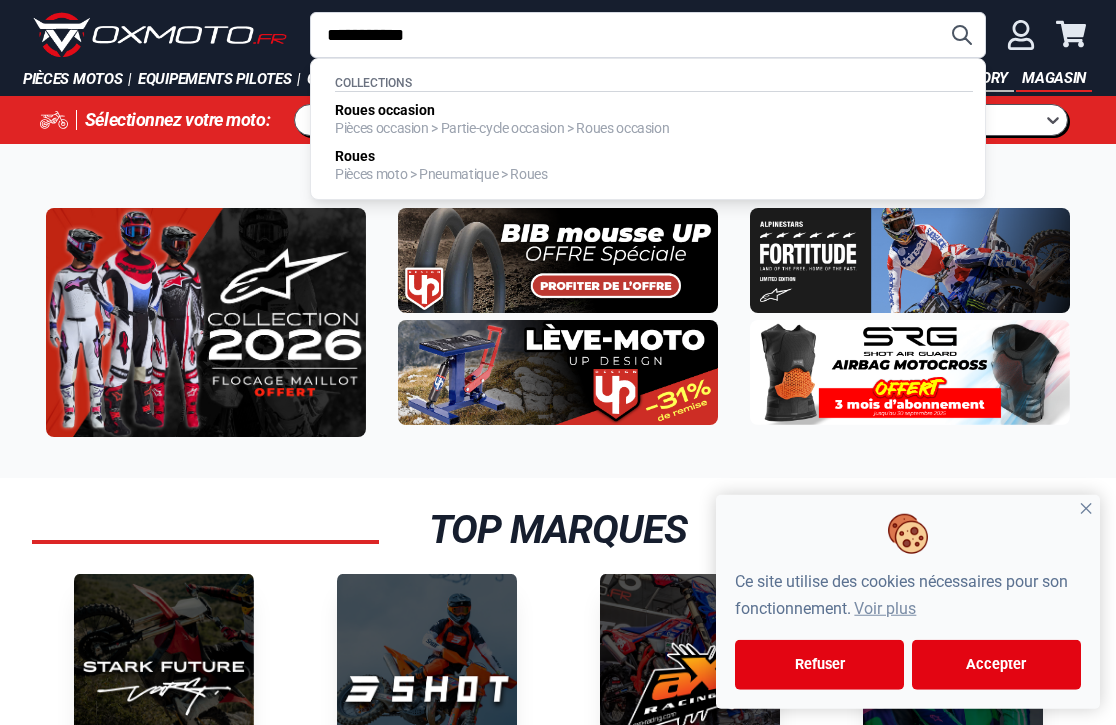 type on "**********" 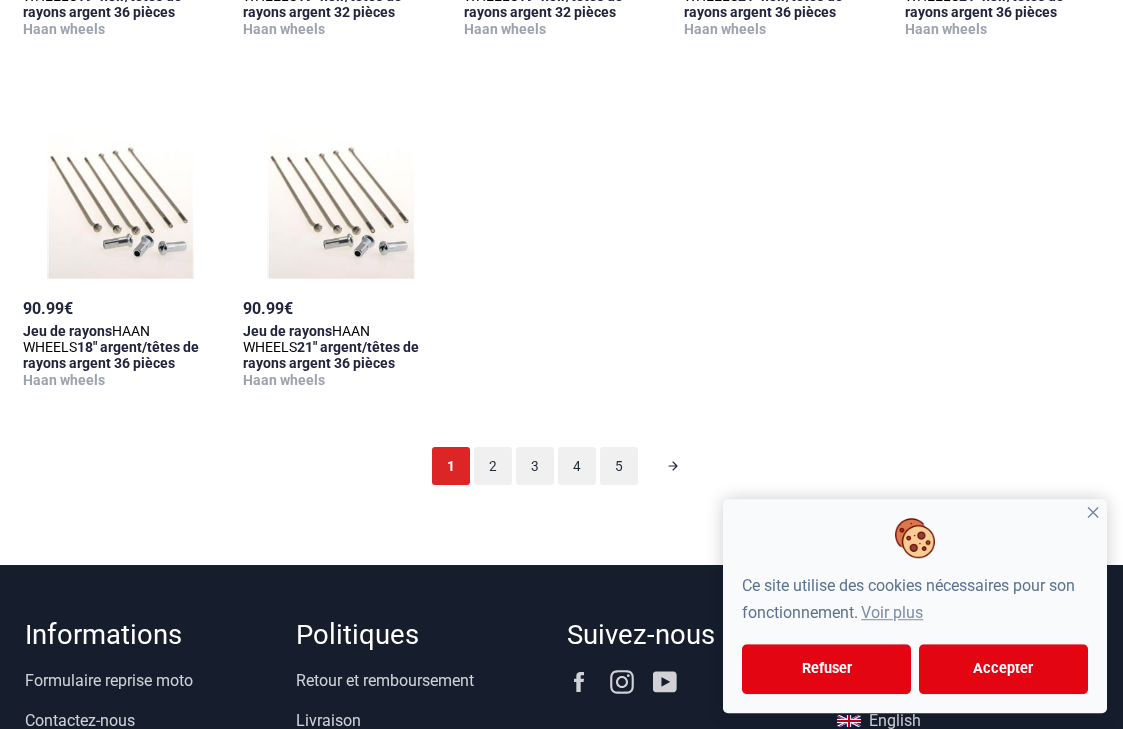 scroll, scrollTop: 2207, scrollLeft: 0, axis: vertical 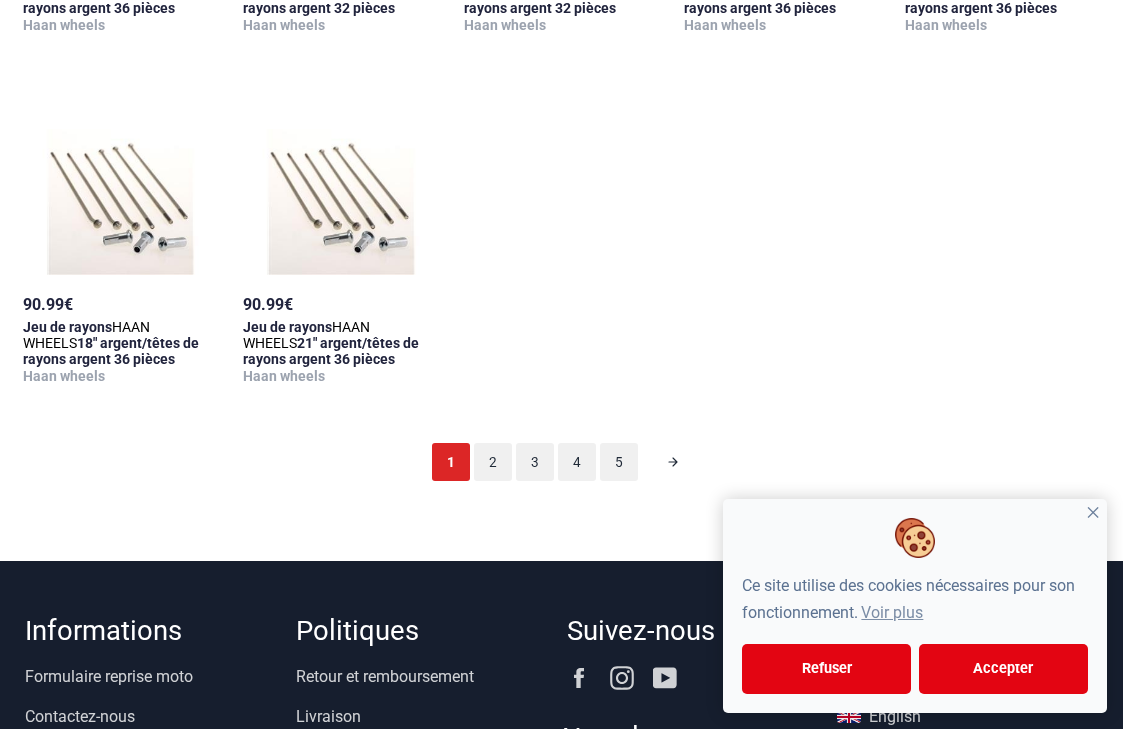 click on "2" at bounding box center (493, 462) 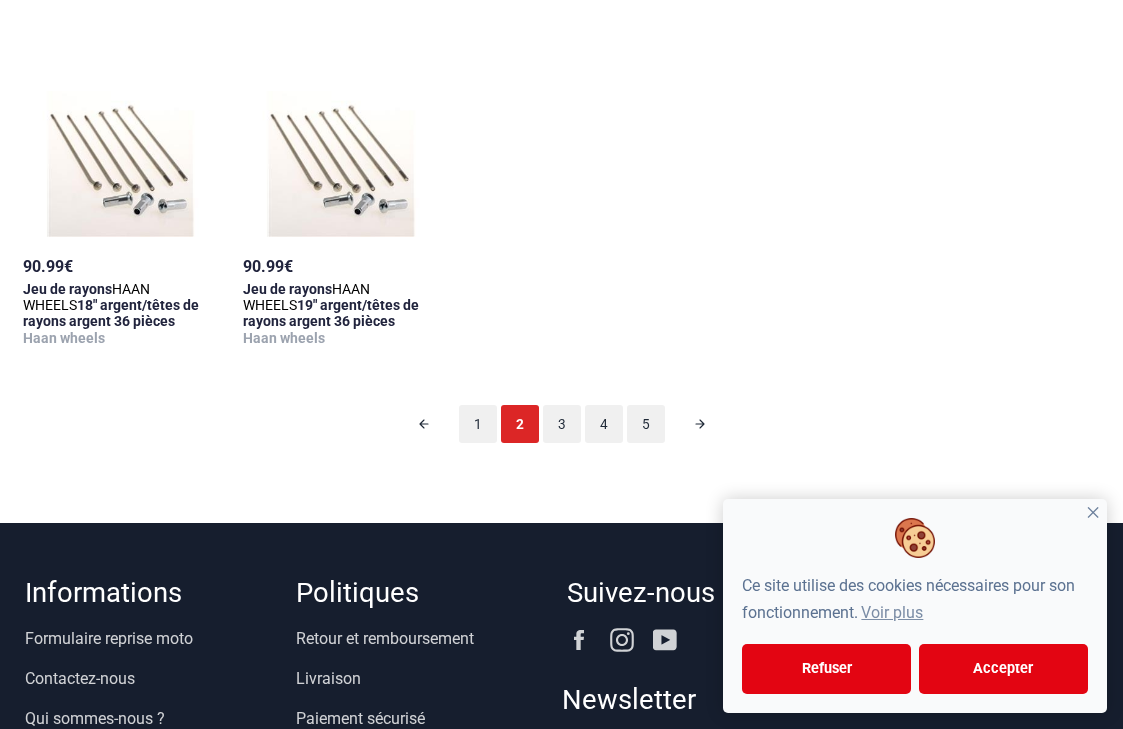 click on "3" at bounding box center (562, 424) 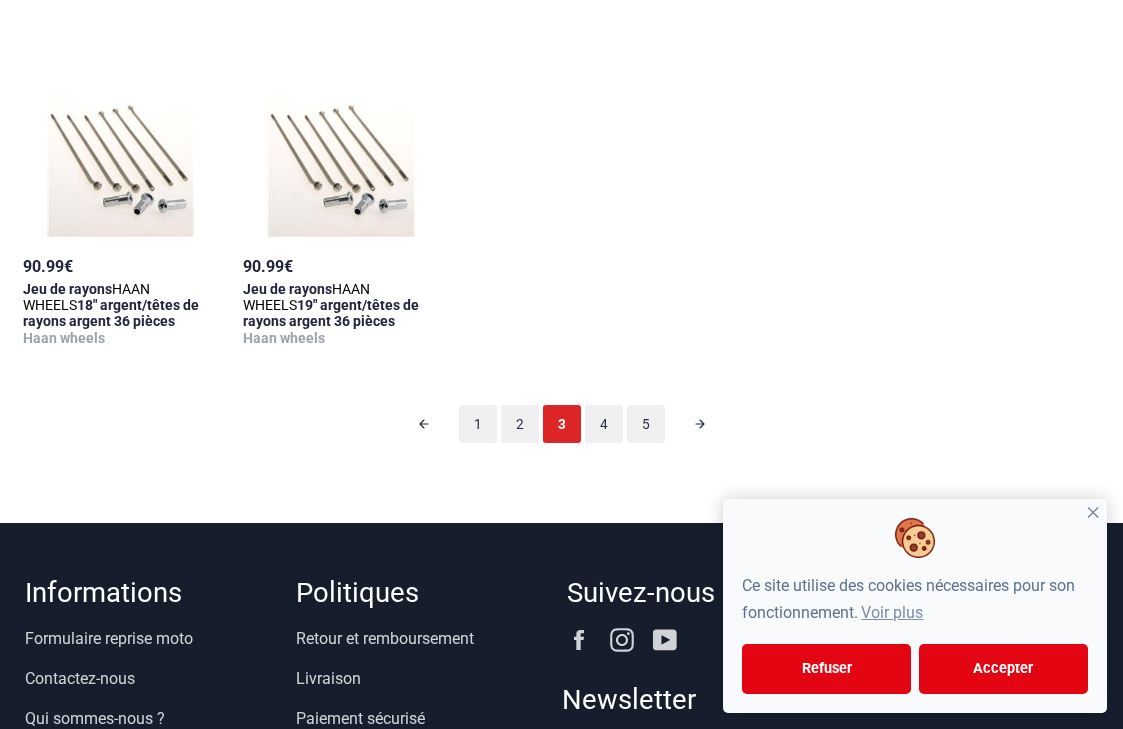 scroll, scrollTop: 98, scrollLeft: 0, axis: vertical 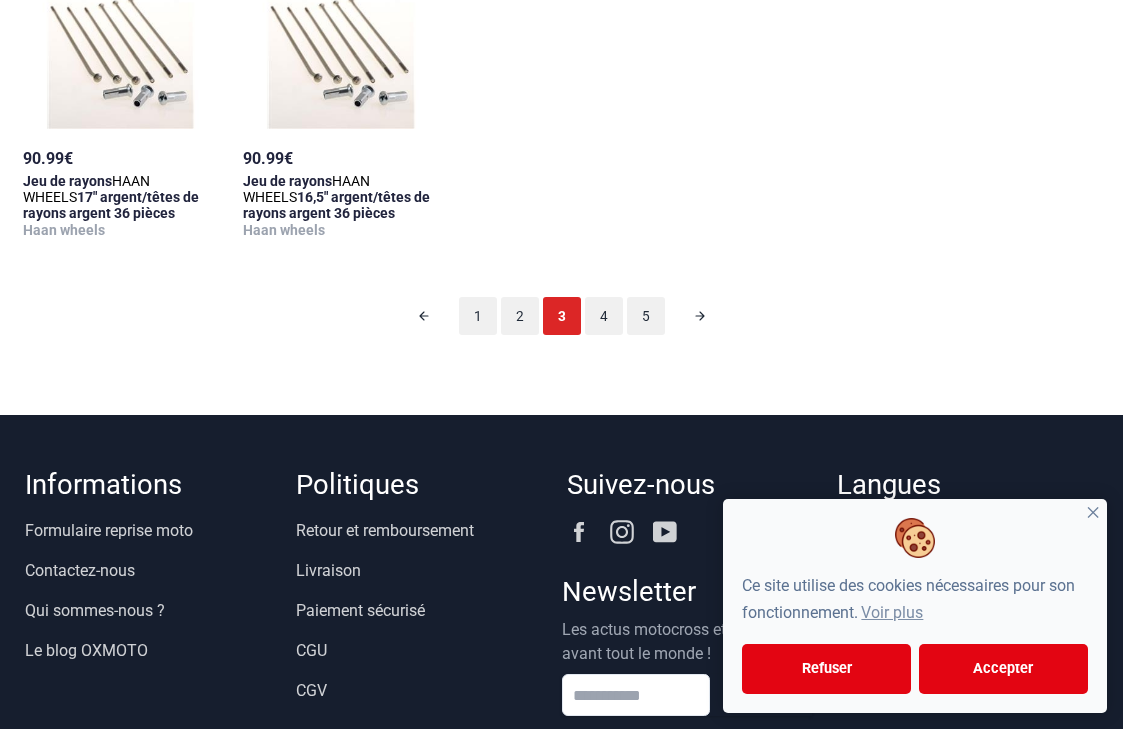 click on "4" at bounding box center (604, 316) 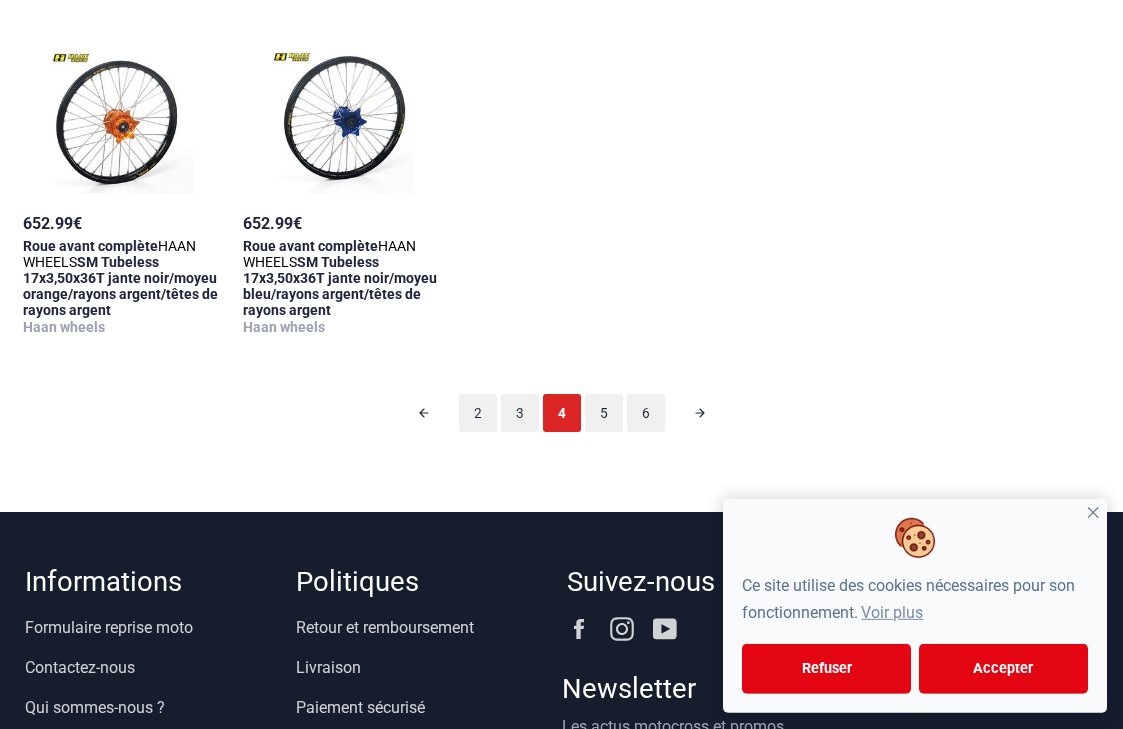 click on "5" at bounding box center (604, 413) 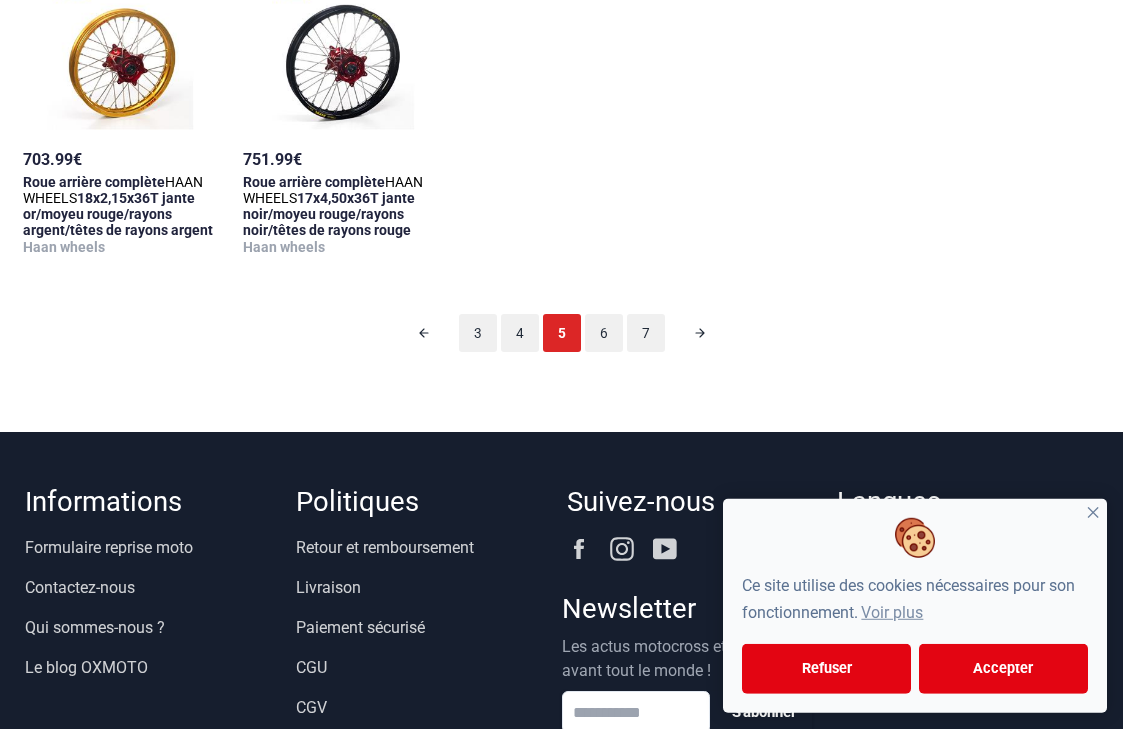 click on "6" at bounding box center (604, 333) 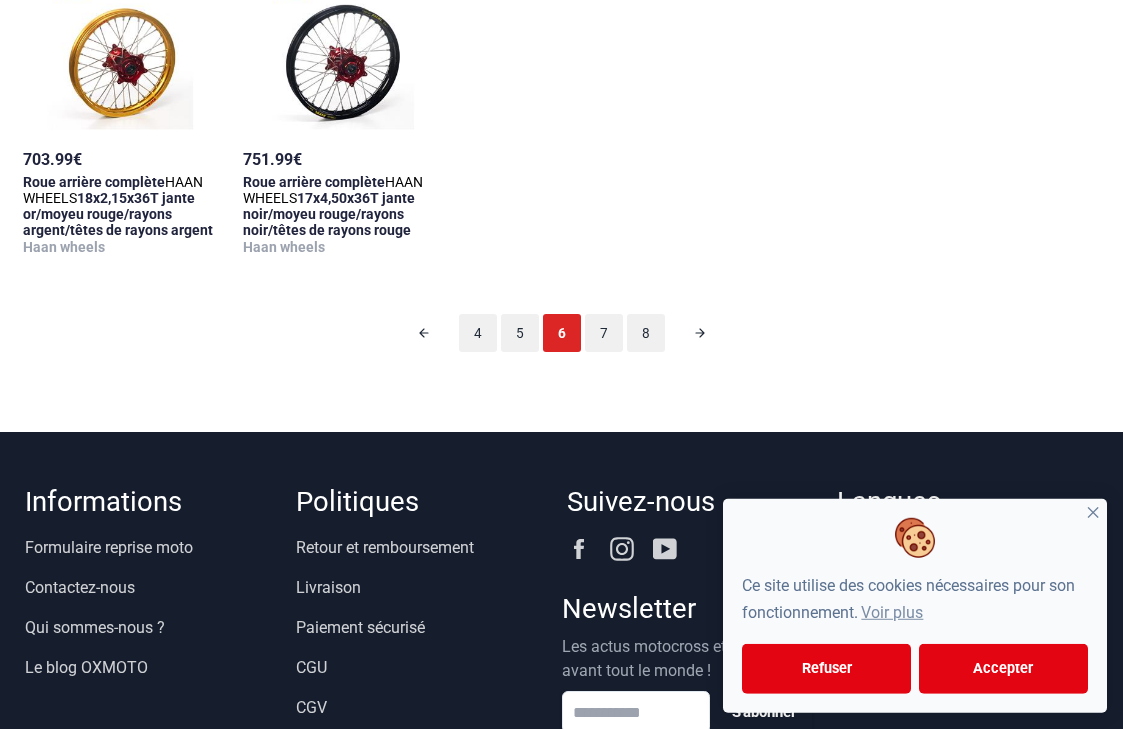 scroll, scrollTop: 98, scrollLeft: 0, axis: vertical 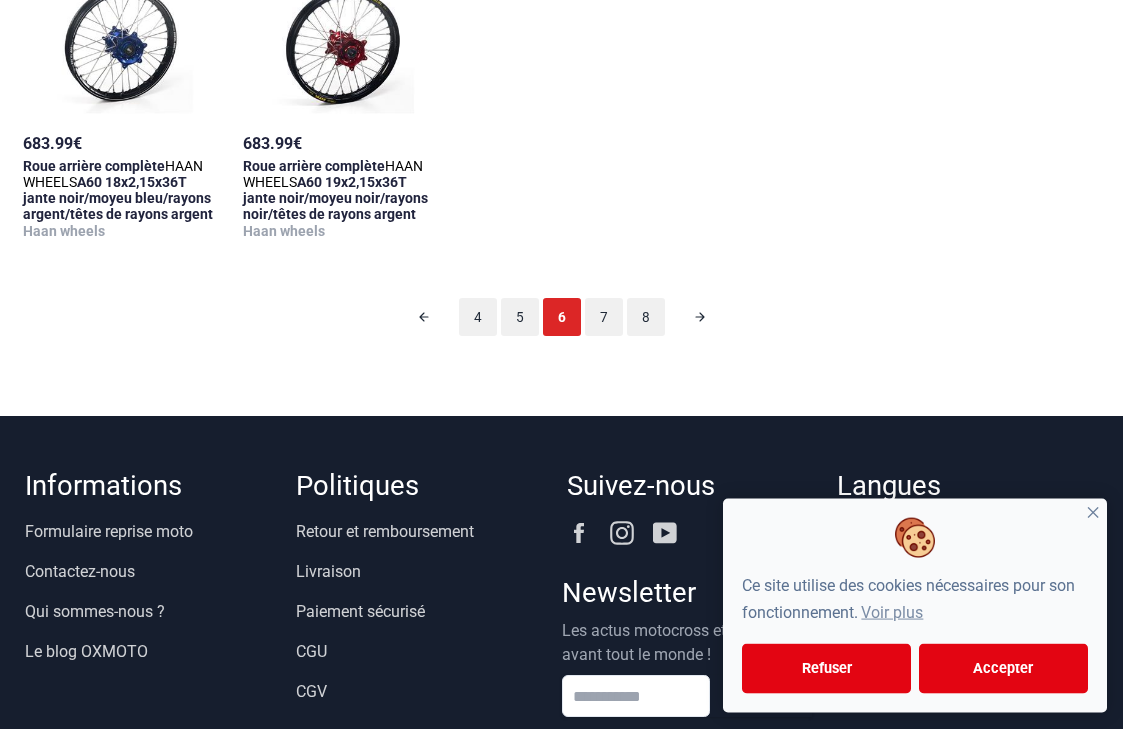 click on "7" at bounding box center (604, 317) 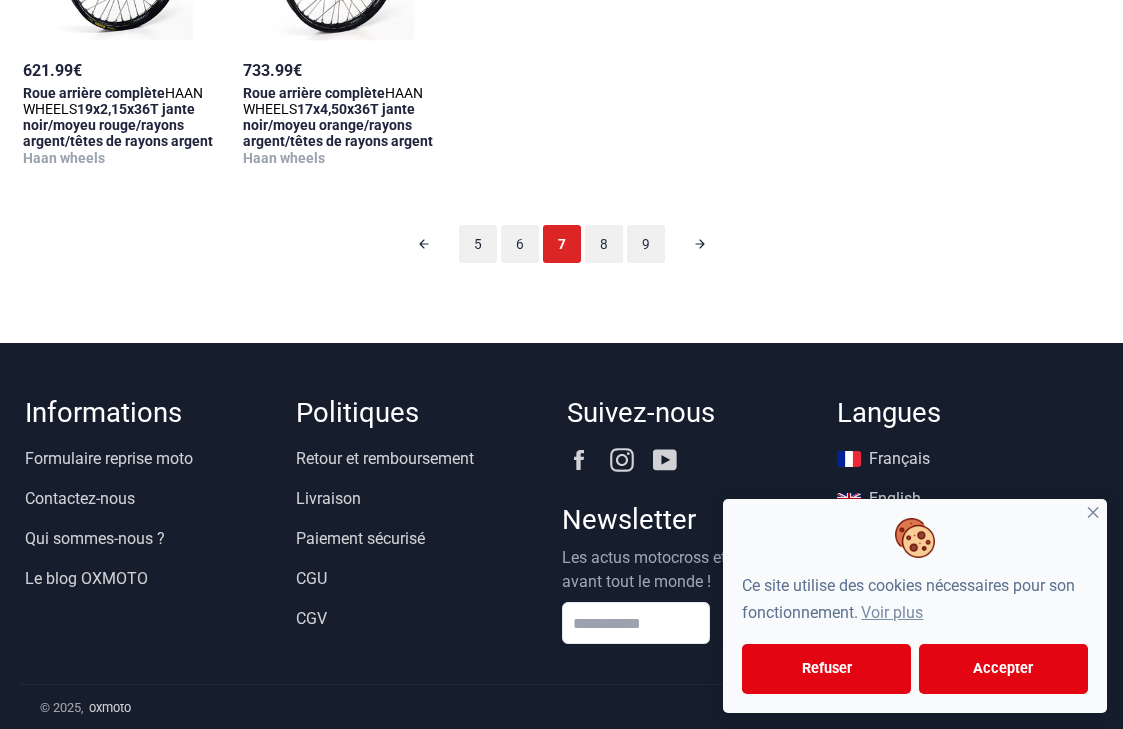 click on "8" at bounding box center [604, 244] 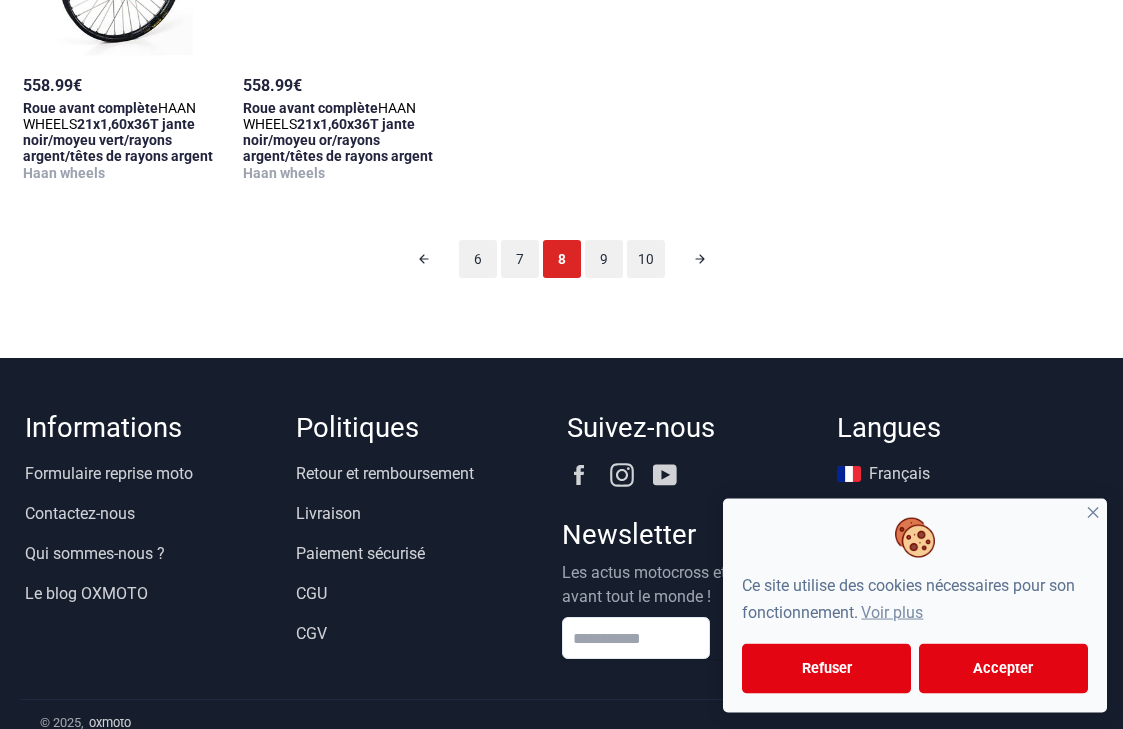 scroll, scrollTop: 2491, scrollLeft: 0, axis: vertical 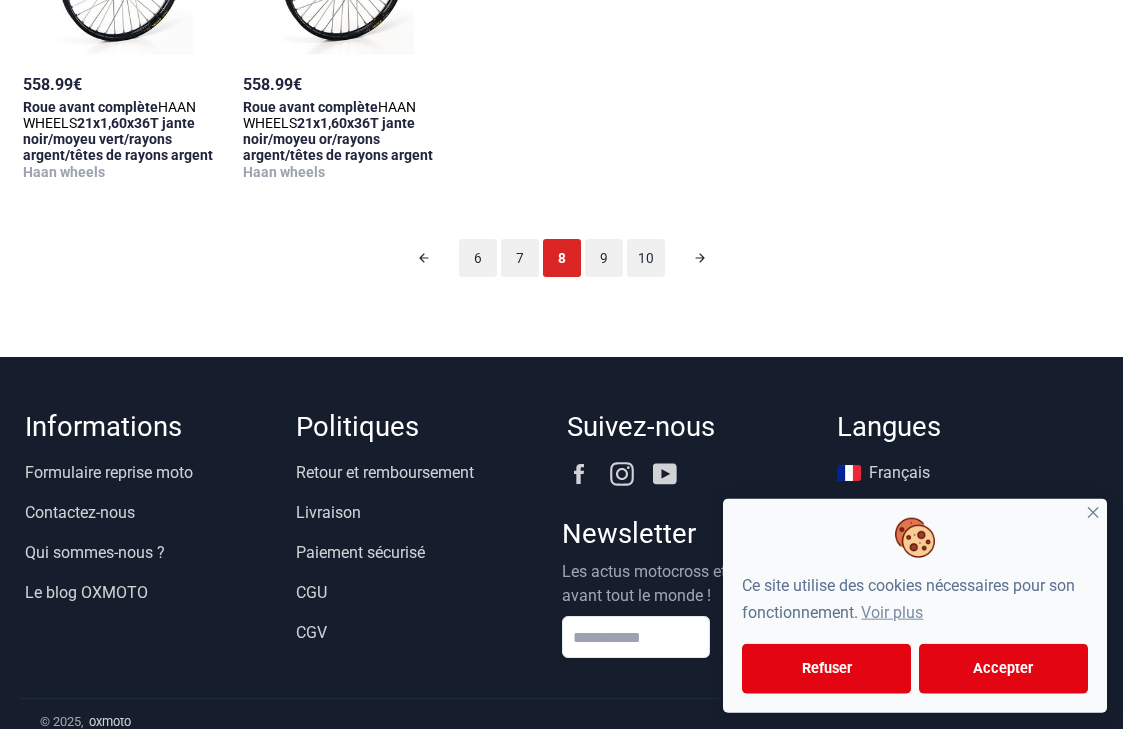 click on "9" at bounding box center (604, 258) 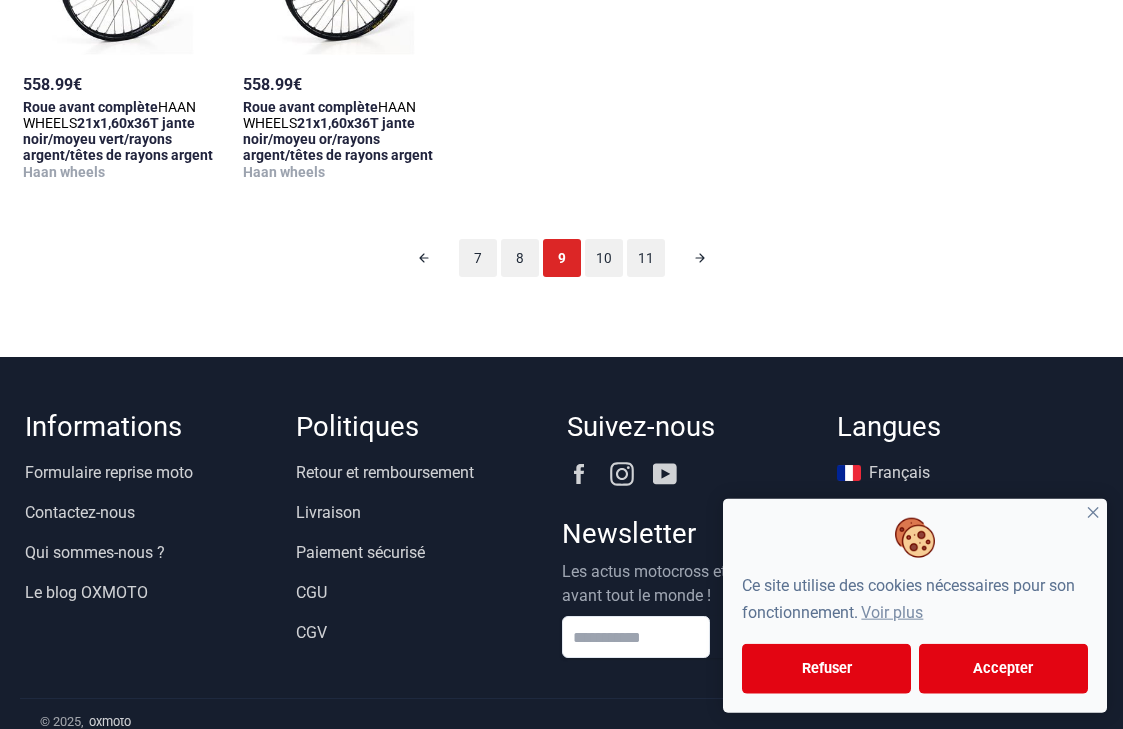scroll, scrollTop: 98, scrollLeft: 0, axis: vertical 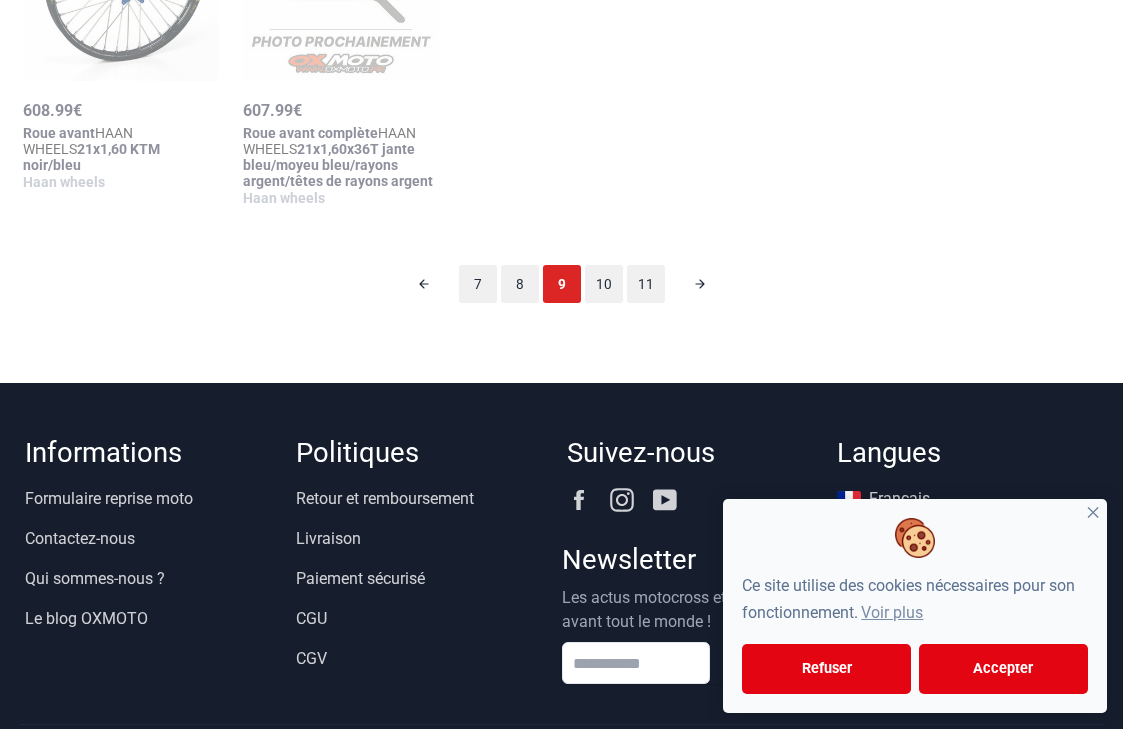 click on "10" at bounding box center [604, 284] 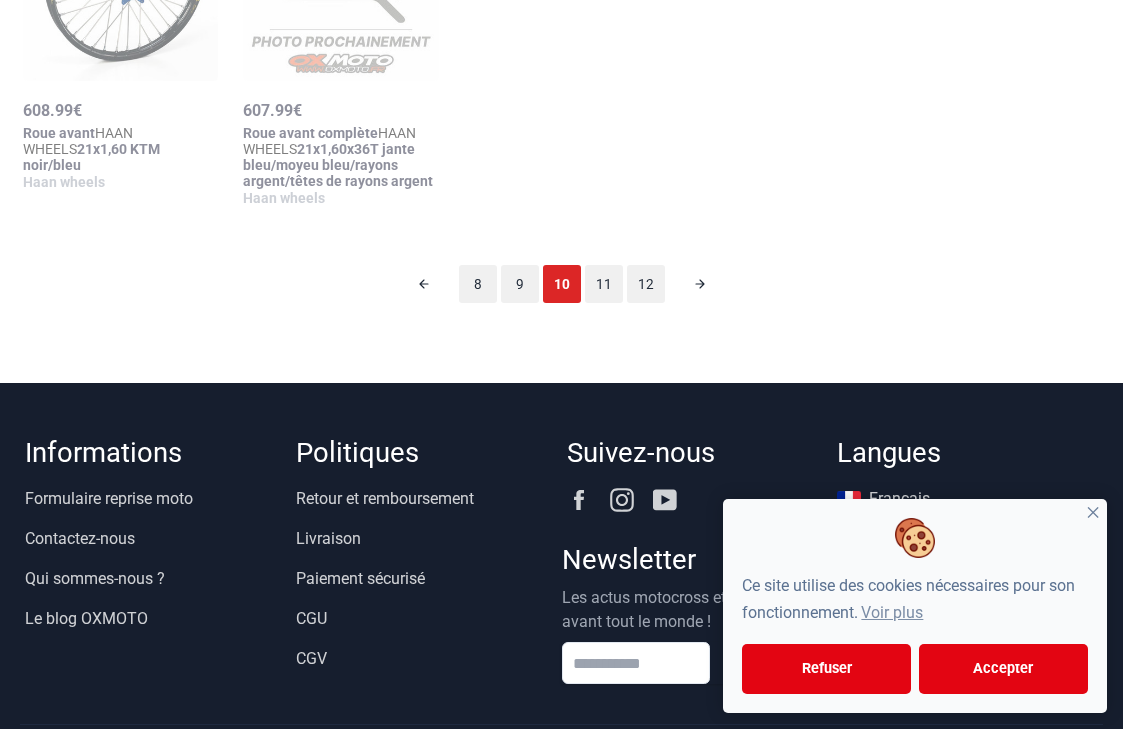 scroll, scrollTop: 98, scrollLeft: 0, axis: vertical 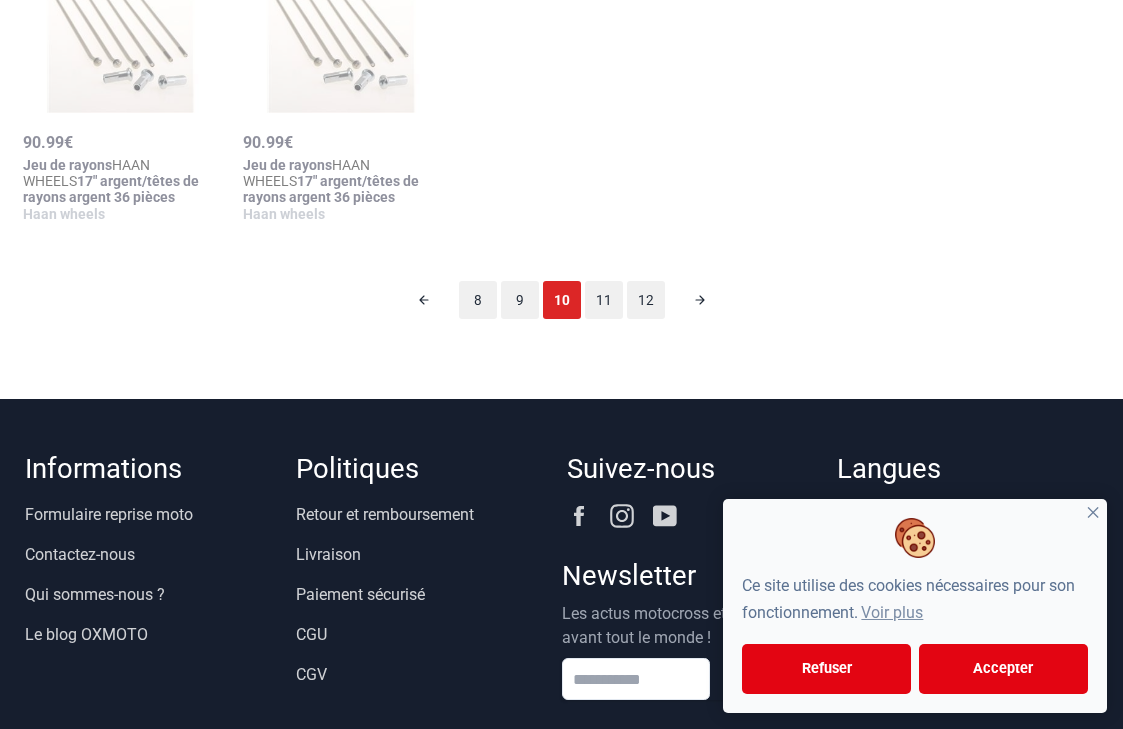 click on "11" at bounding box center (604, 300) 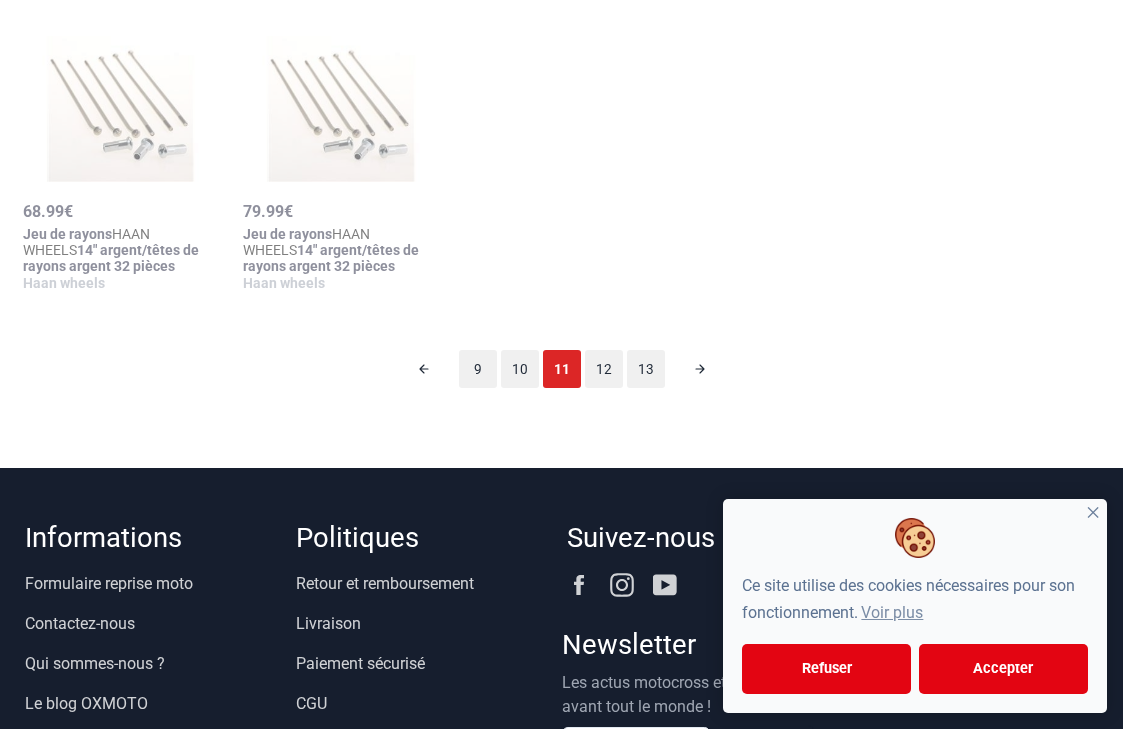 click on "12" at bounding box center (604, 369) 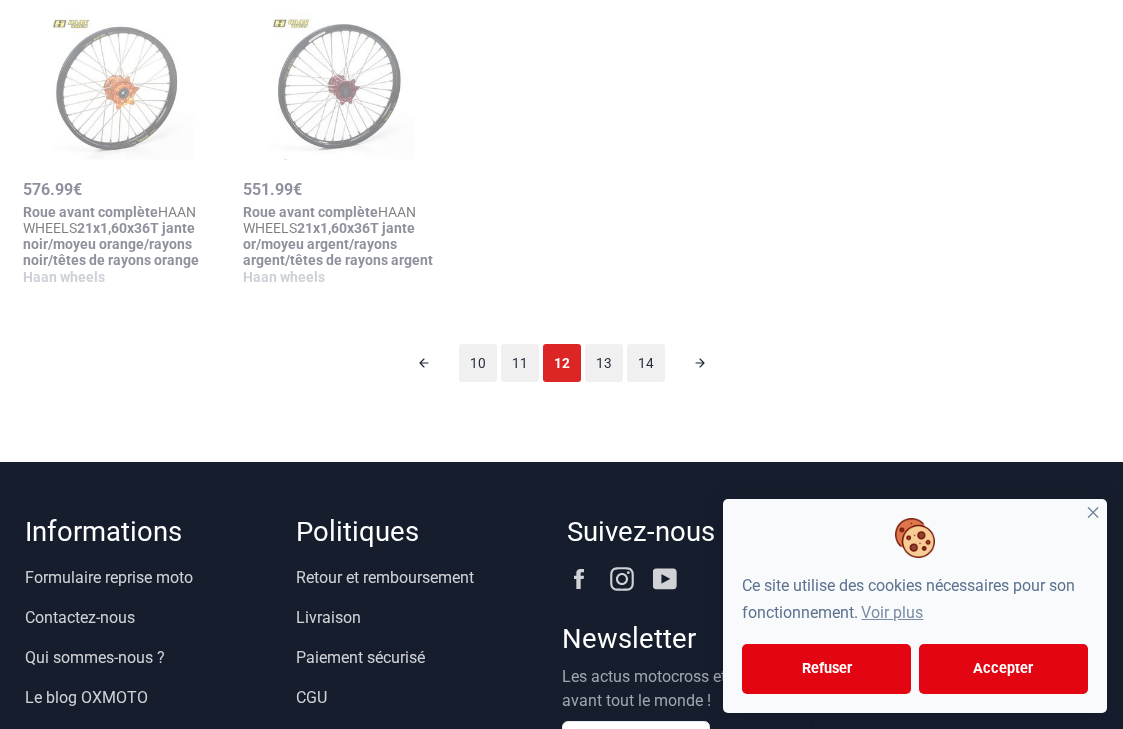 click on "13" at bounding box center (604, 363) 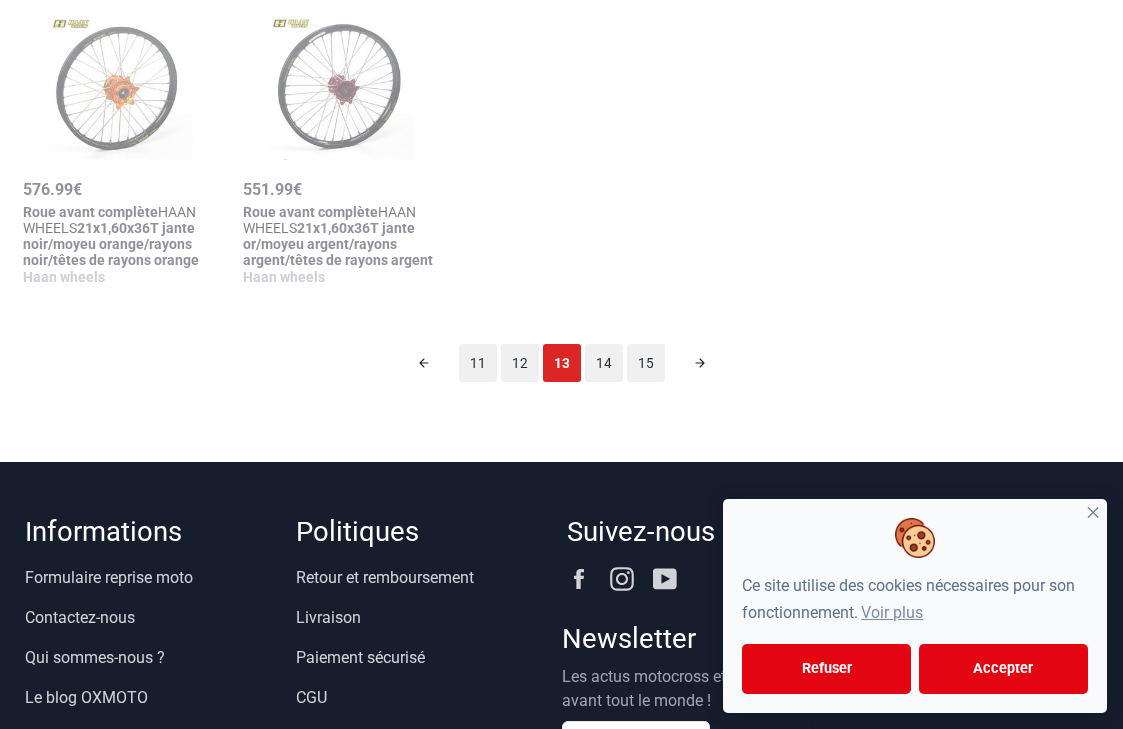 scroll, scrollTop: 98, scrollLeft: 0, axis: vertical 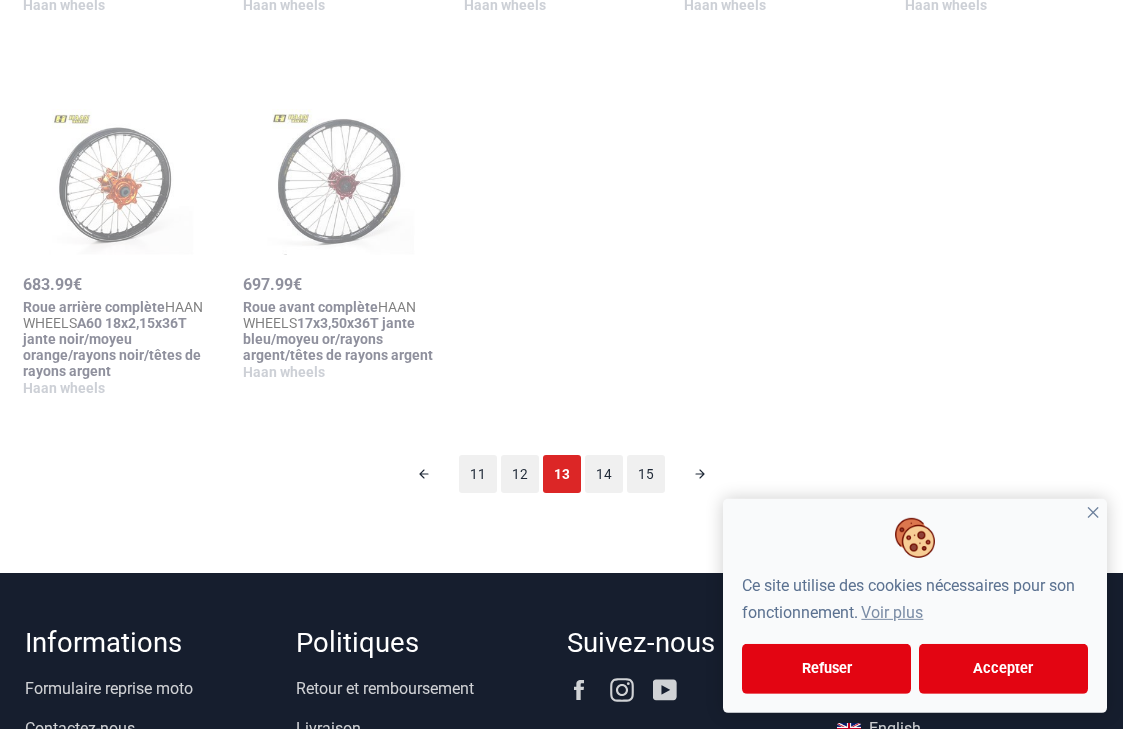 click on "14" at bounding box center (604, 474) 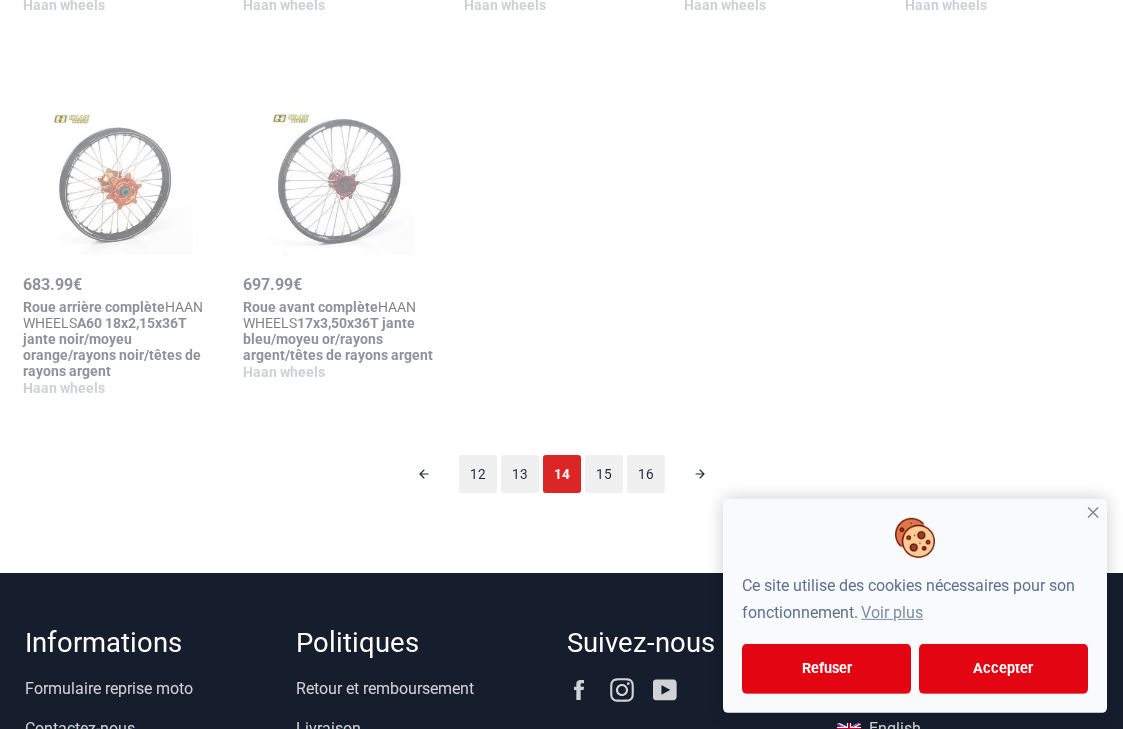 scroll, scrollTop: 98, scrollLeft: 0, axis: vertical 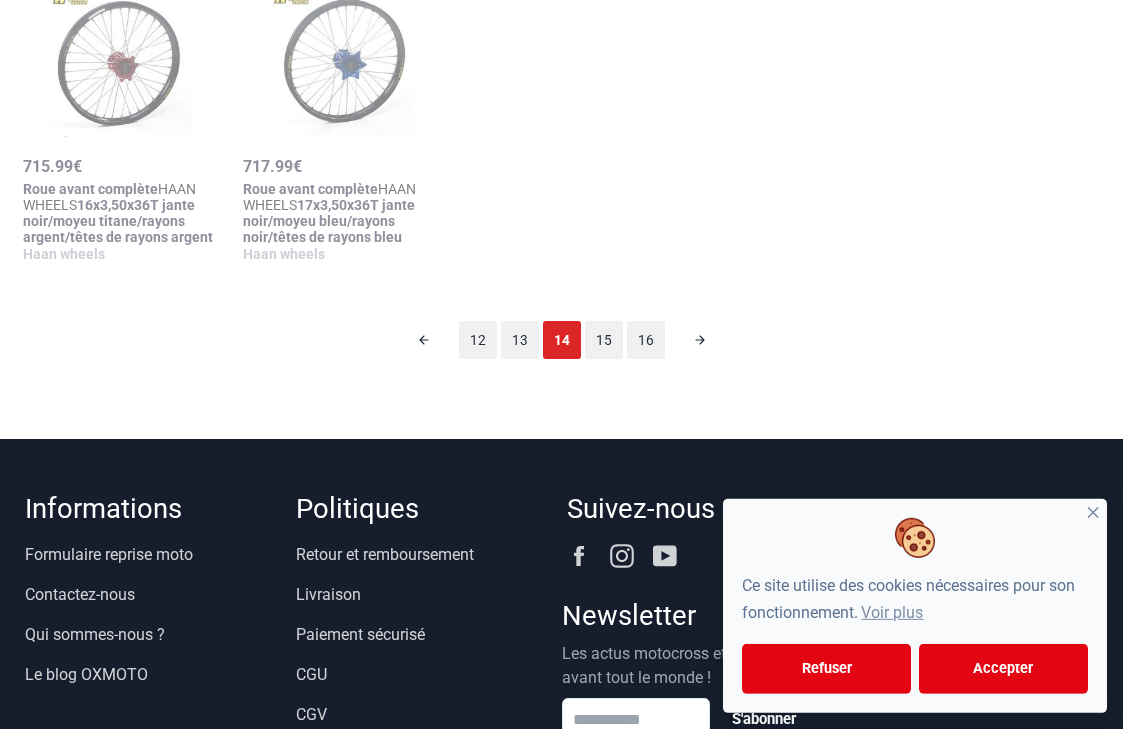 click on "15" at bounding box center [604, 340] 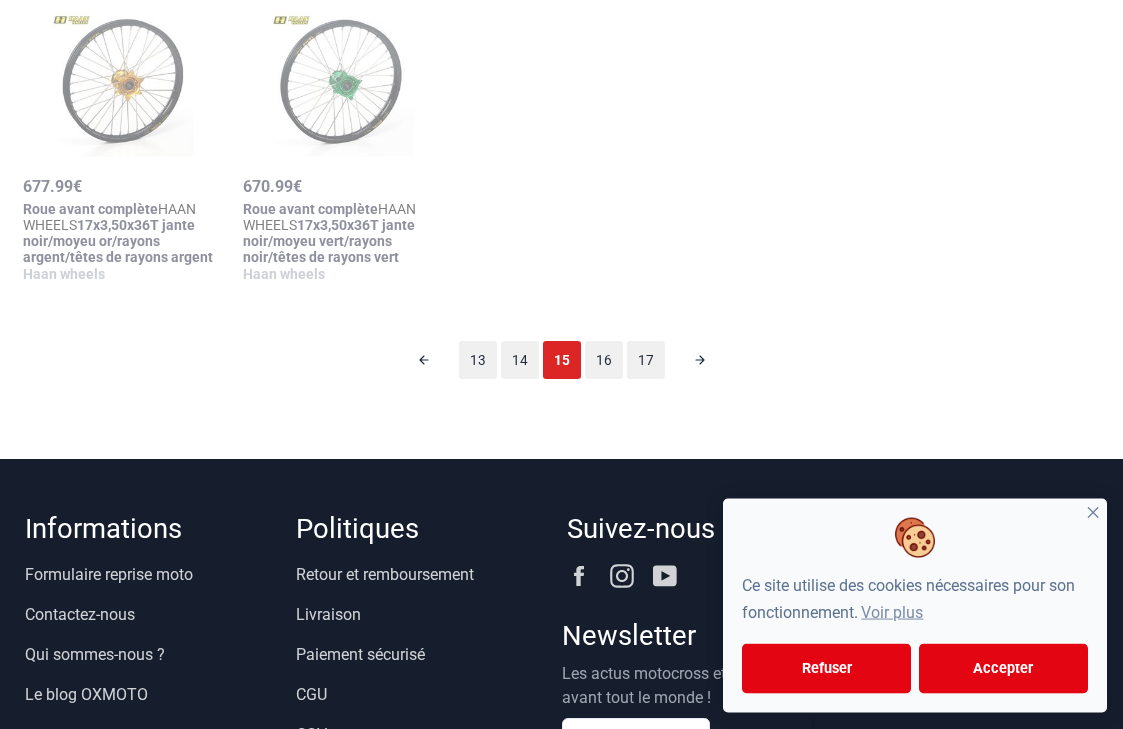scroll, scrollTop: 2473, scrollLeft: 0, axis: vertical 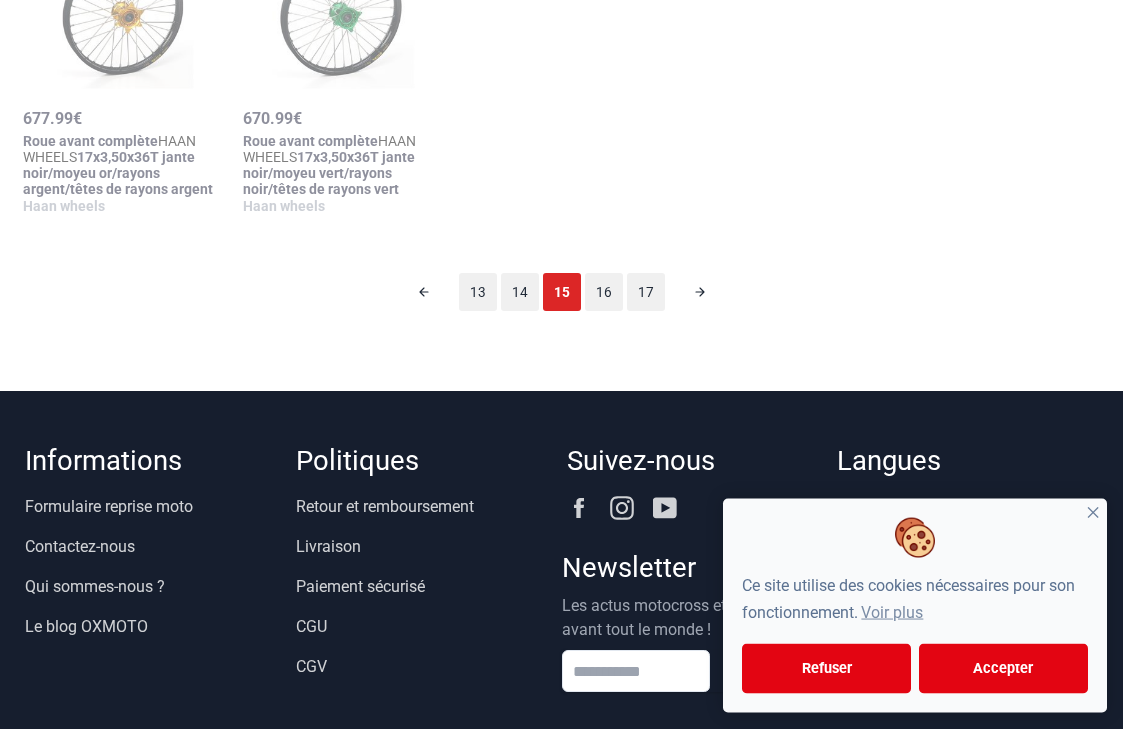 click on "16" at bounding box center [604, 292] 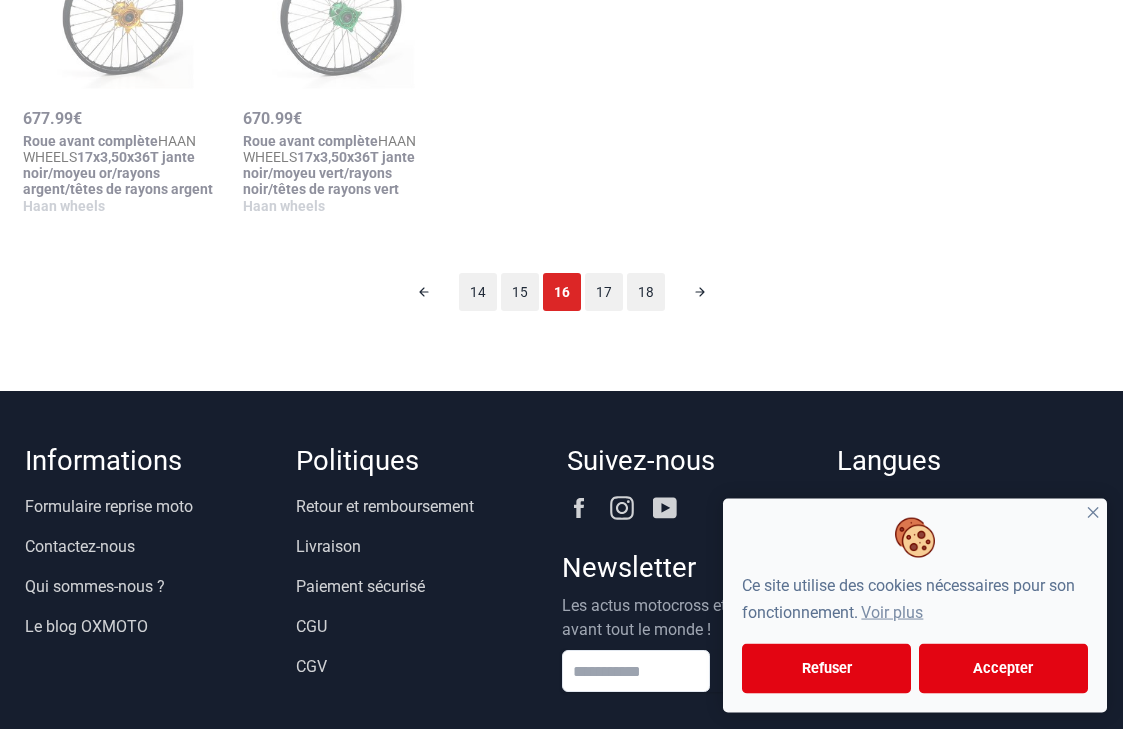 scroll, scrollTop: 98, scrollLeft: 0, axis: vertical 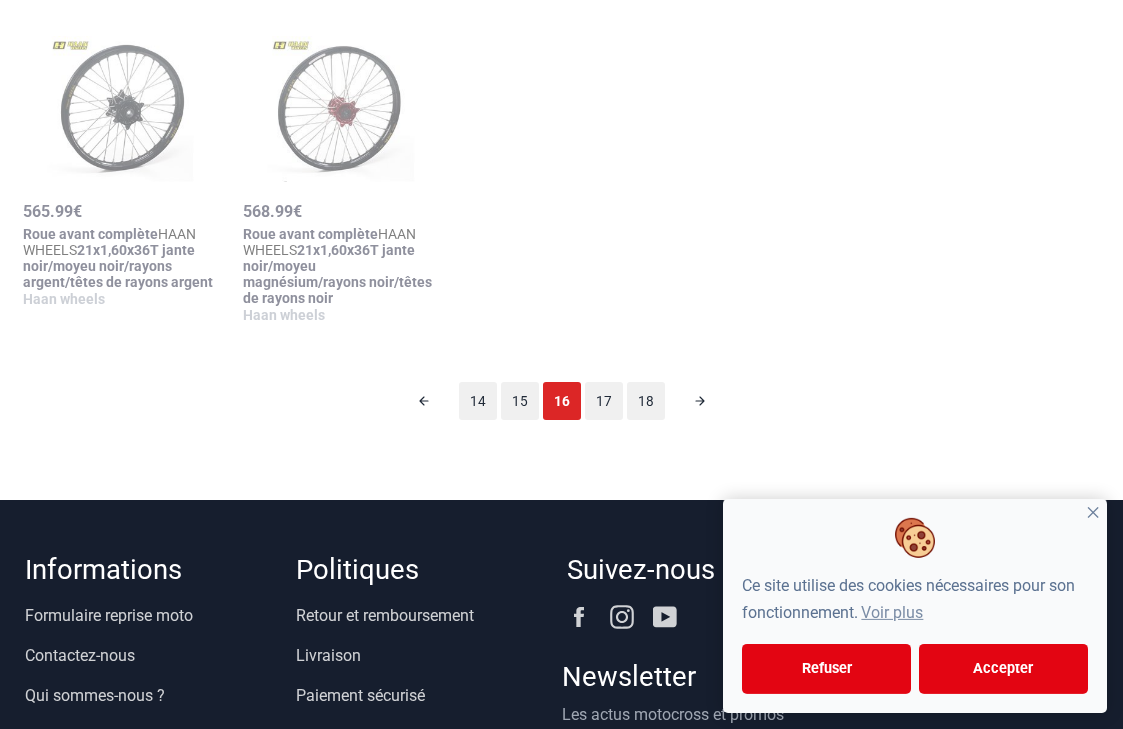 click on "17" at bounding box center [604, 401] 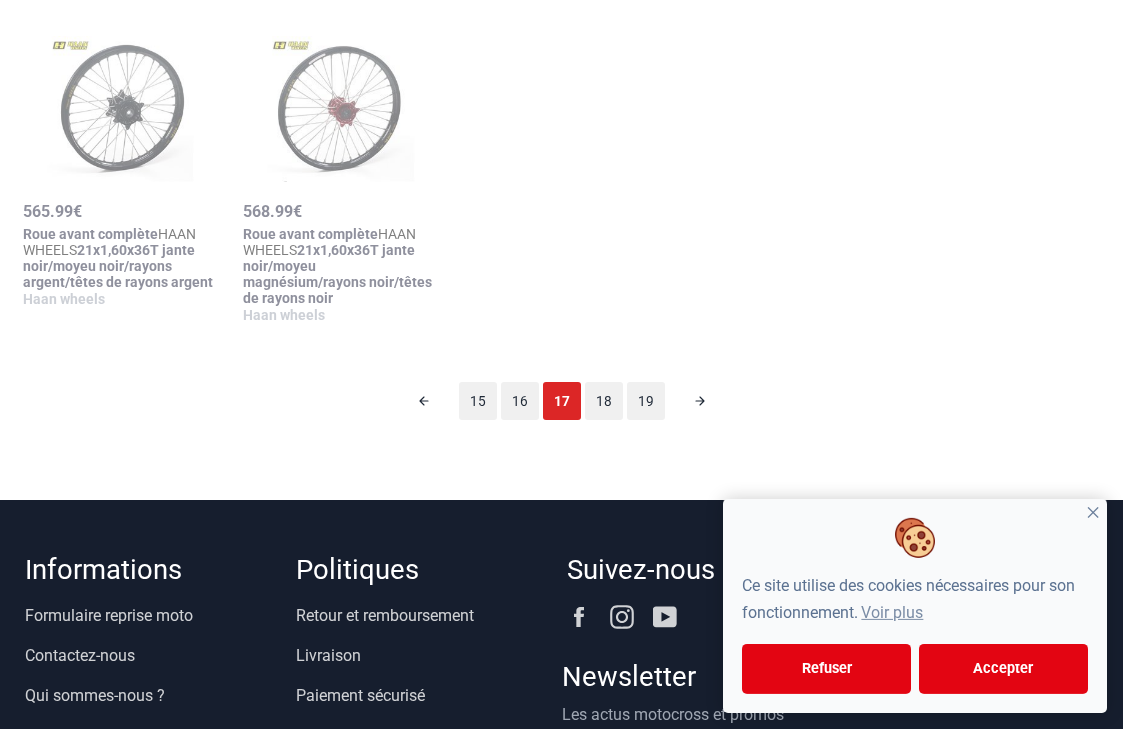 scroll, scrollTop: 98, scrollLeft: 0, axis: vertical 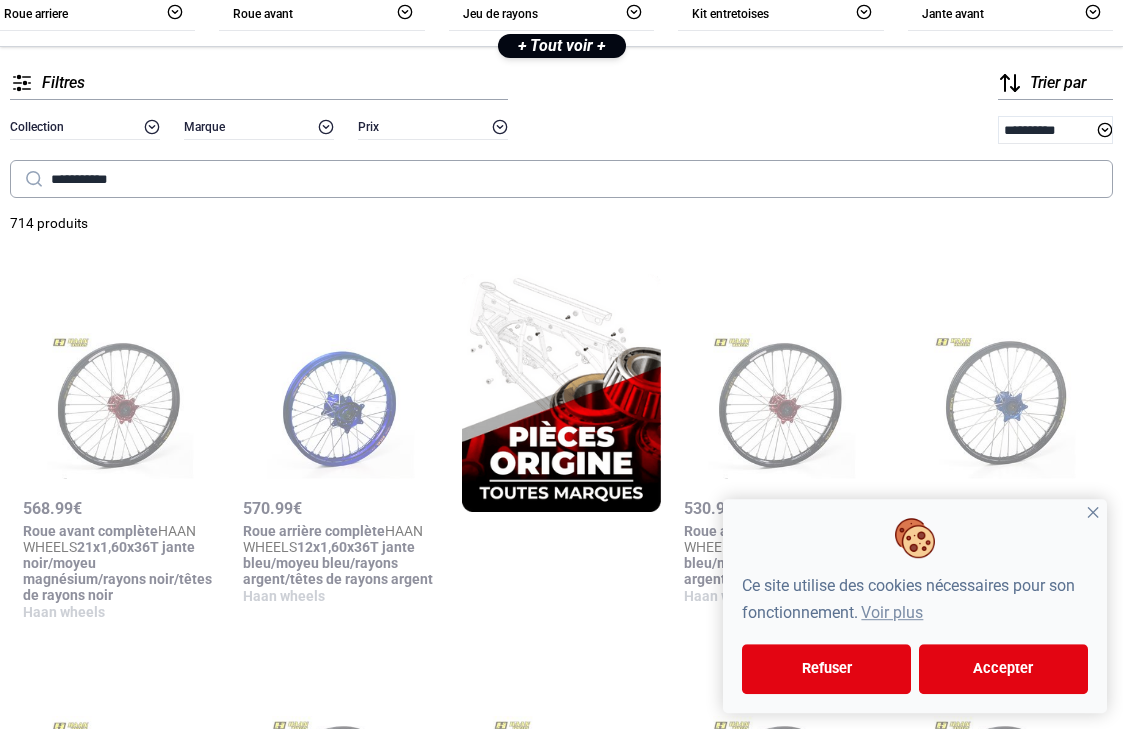 click on "**********" at bounding box center [561, 179] 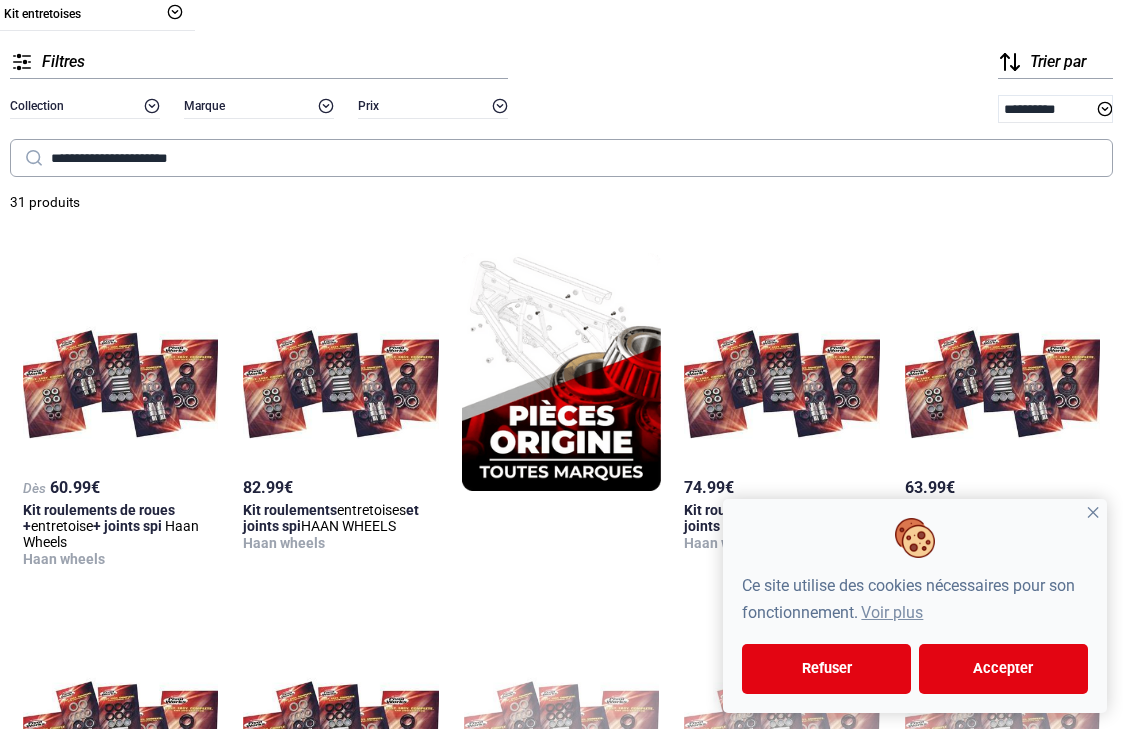 type on "**********" 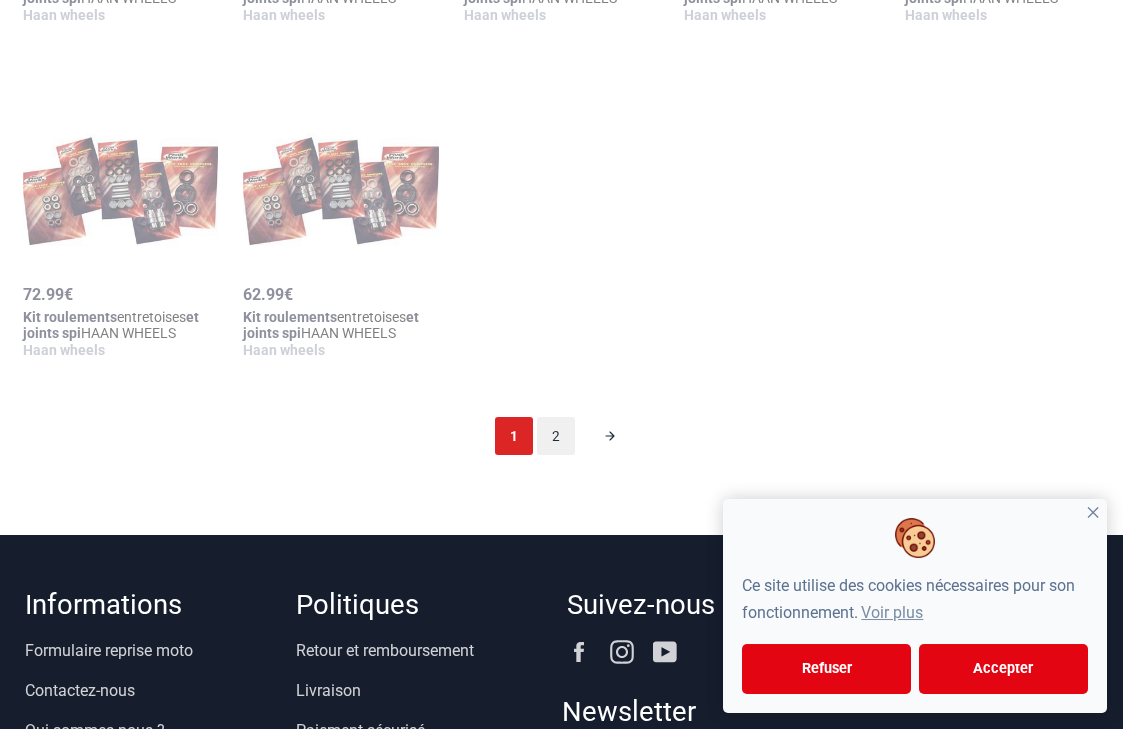 scroll, scrollTop: 2116, scrollLeft: 0, axis: vertical 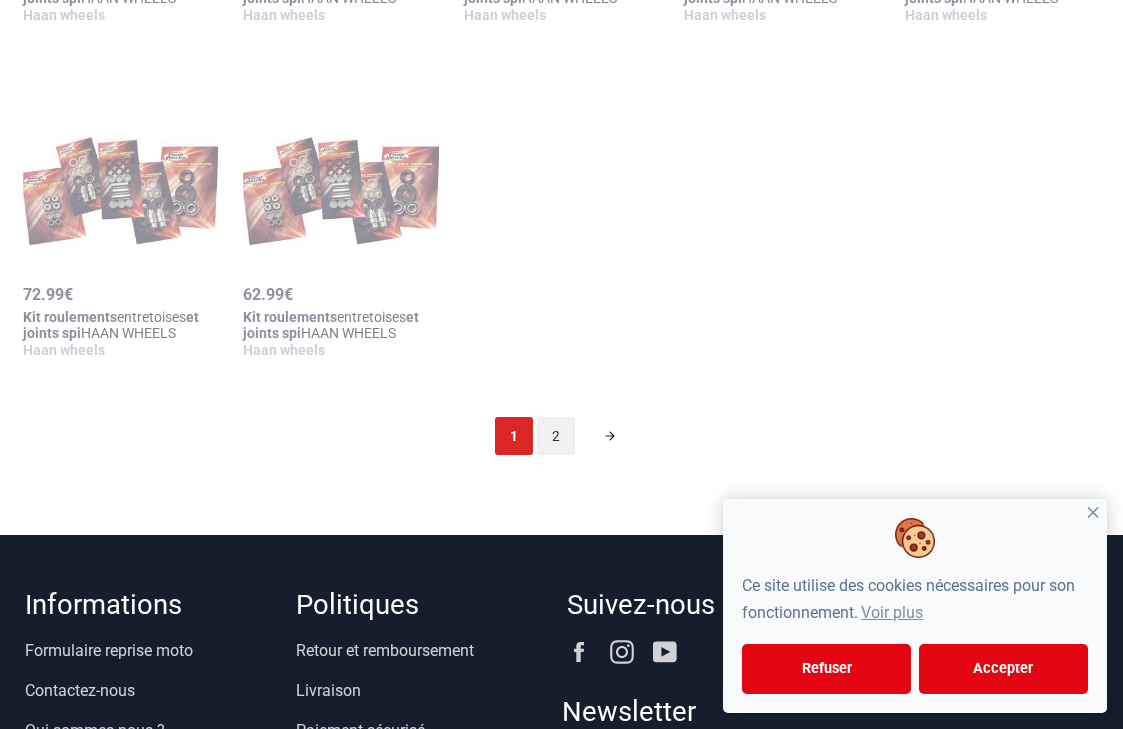 click on "2" at bounding box center [556, 436] 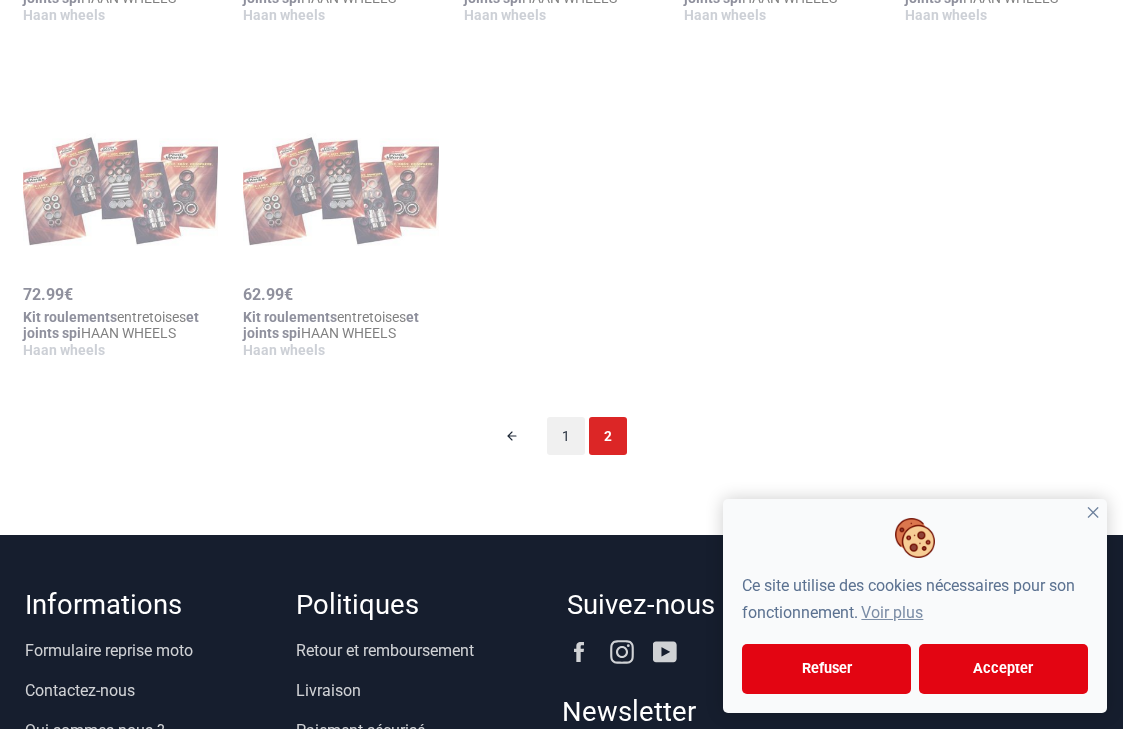 scroll, scrollTop: 98, scrollLeft: 0, axis: vertical 